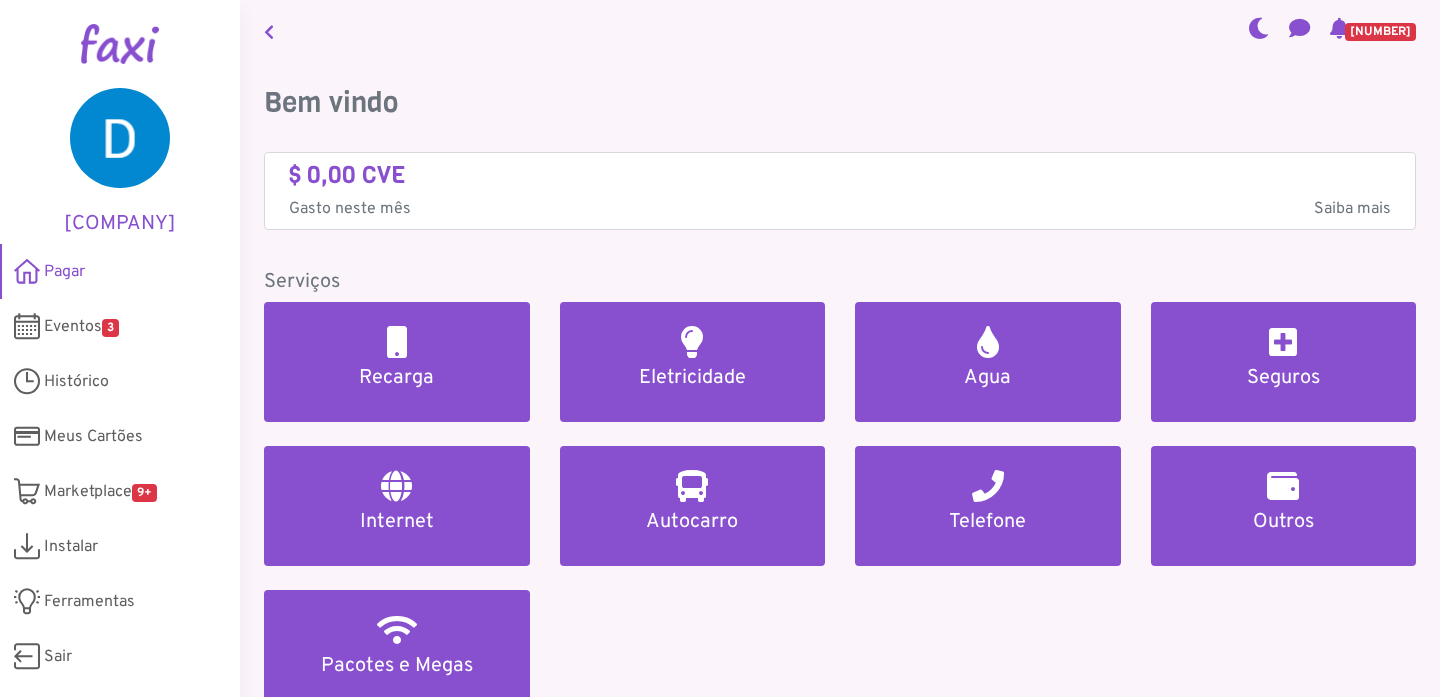 scroll, scrollTop: 0, scrollLeft: 0, axis: both 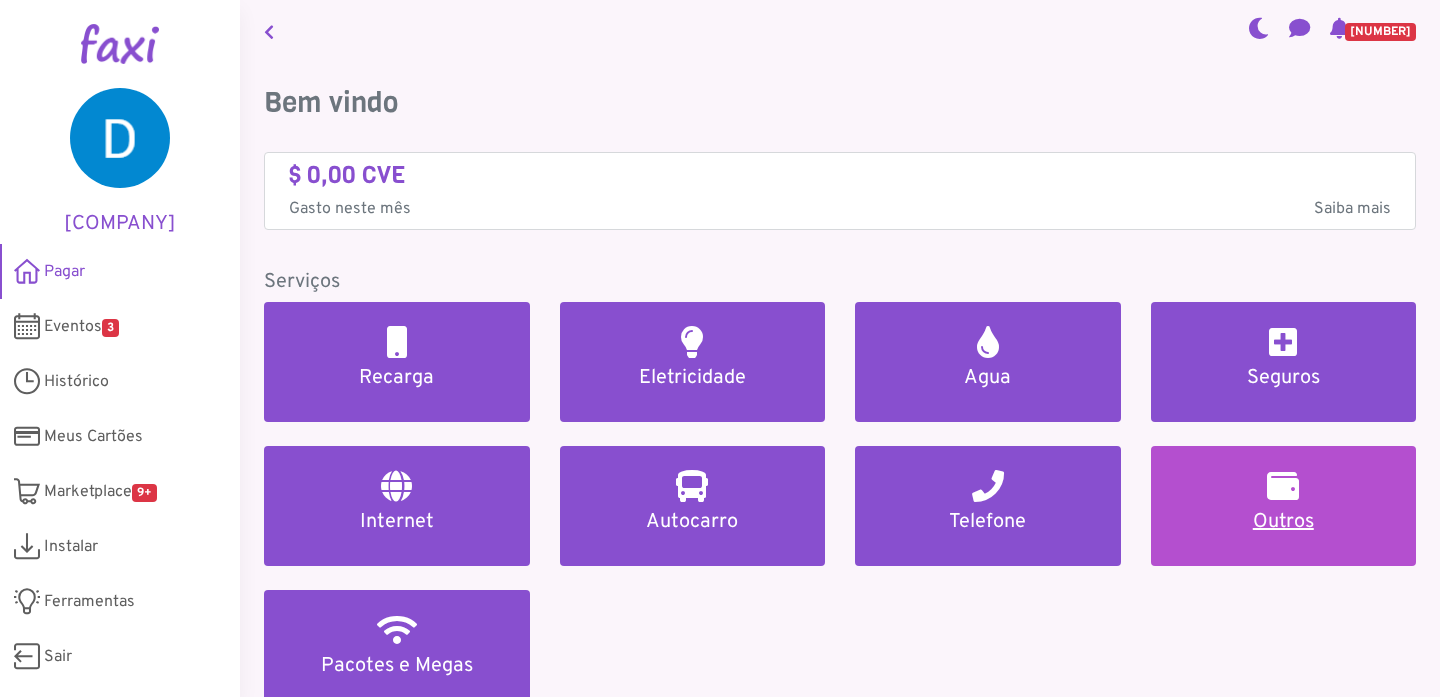 click at bounding box center [1283, 486] 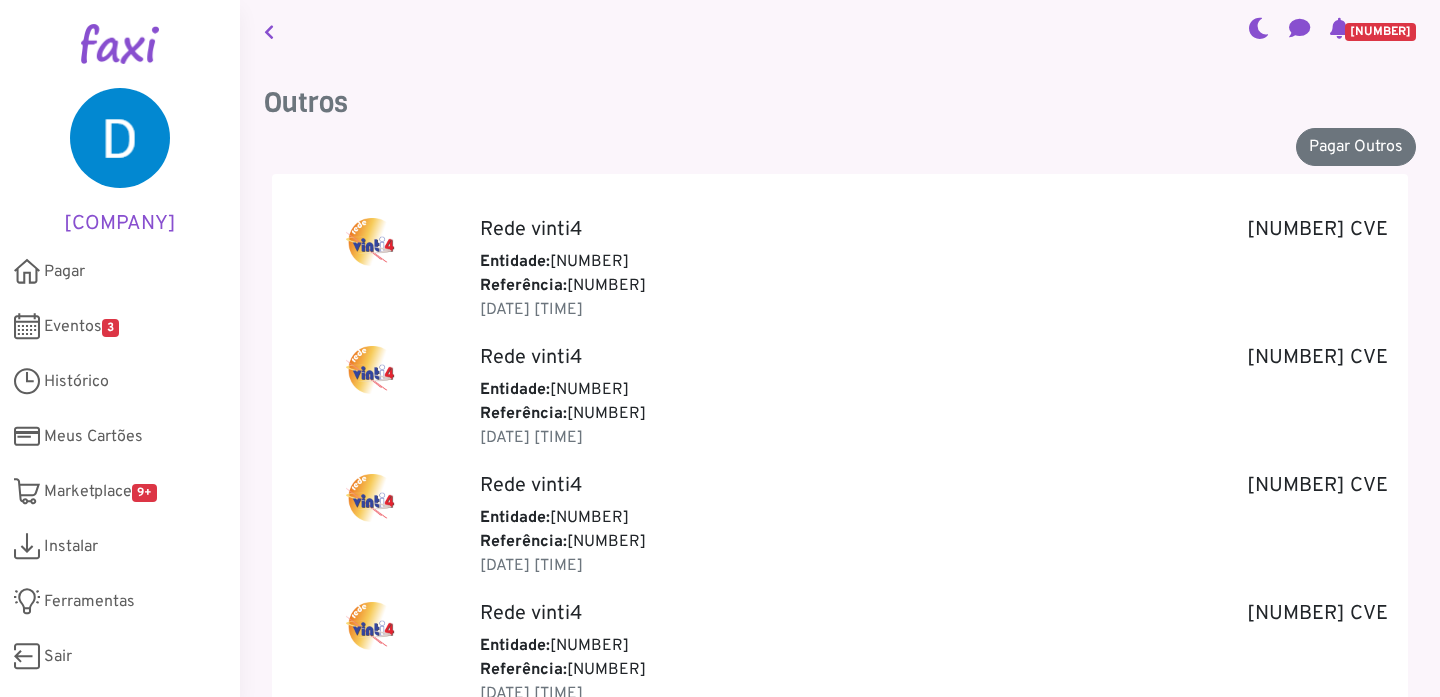 click on "Outros
Pagar
Outros
Rede vinti4
[NUMBER] CVE
Entidade:   [NUMBER]   Referência:   [NUMBER]   [DATE] [TIME]
Rede vinti4
[NUMBER] CVE
Entidade:   [NUMBER]   Referência:   [NUMBER]   [DATE] [TIME]
Rede vinti4
[NUMBER] CVE
Entidade:   [NUMBER]   Referência:   [NUMBER]   [DATE] [TIME]
Rede vinti4
[NUMBER] CVE
Entidade:   [NUMBER]   Referência:   [NUMBER]   [DATE] [TIME]
Rede vinti4
[NUMBER] CVE
Entidade:   [NUMBER]" at bounding box center (840, 1134) 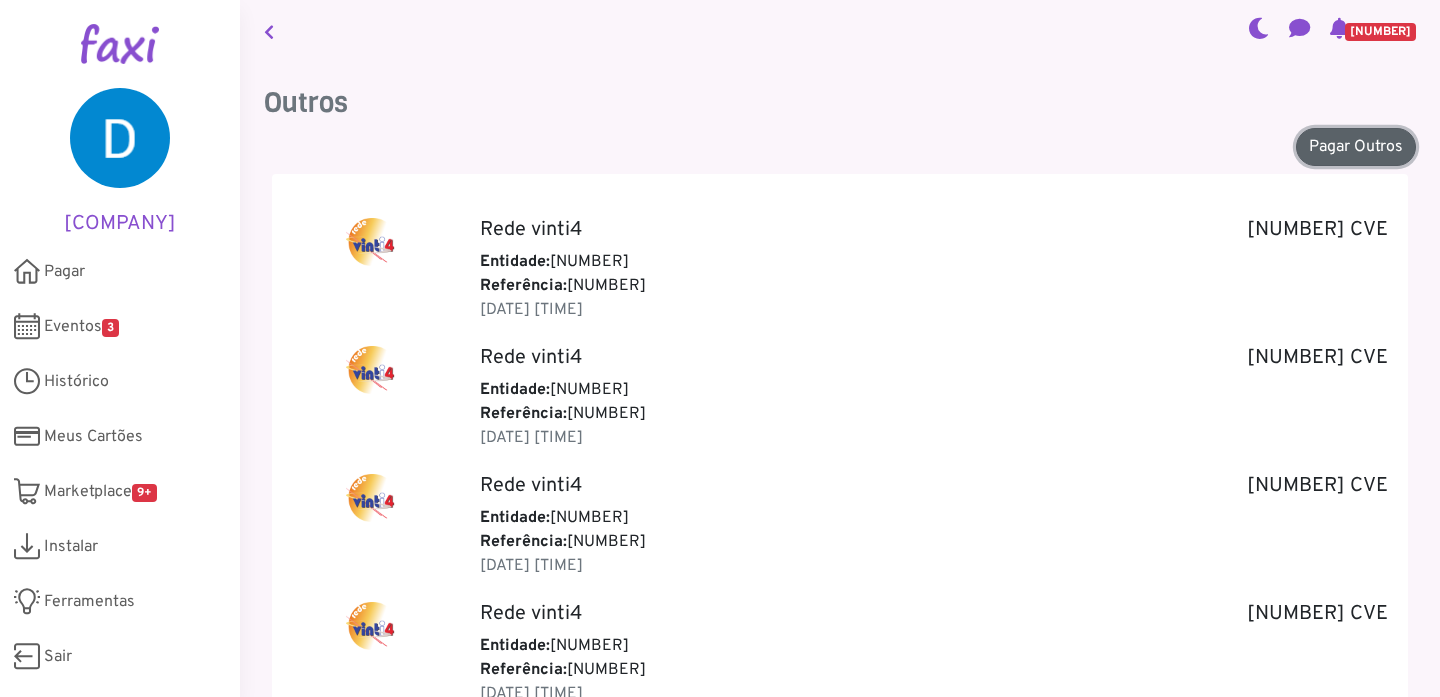 click on "Pagar
Outros" at bounding box center (1356, 147) 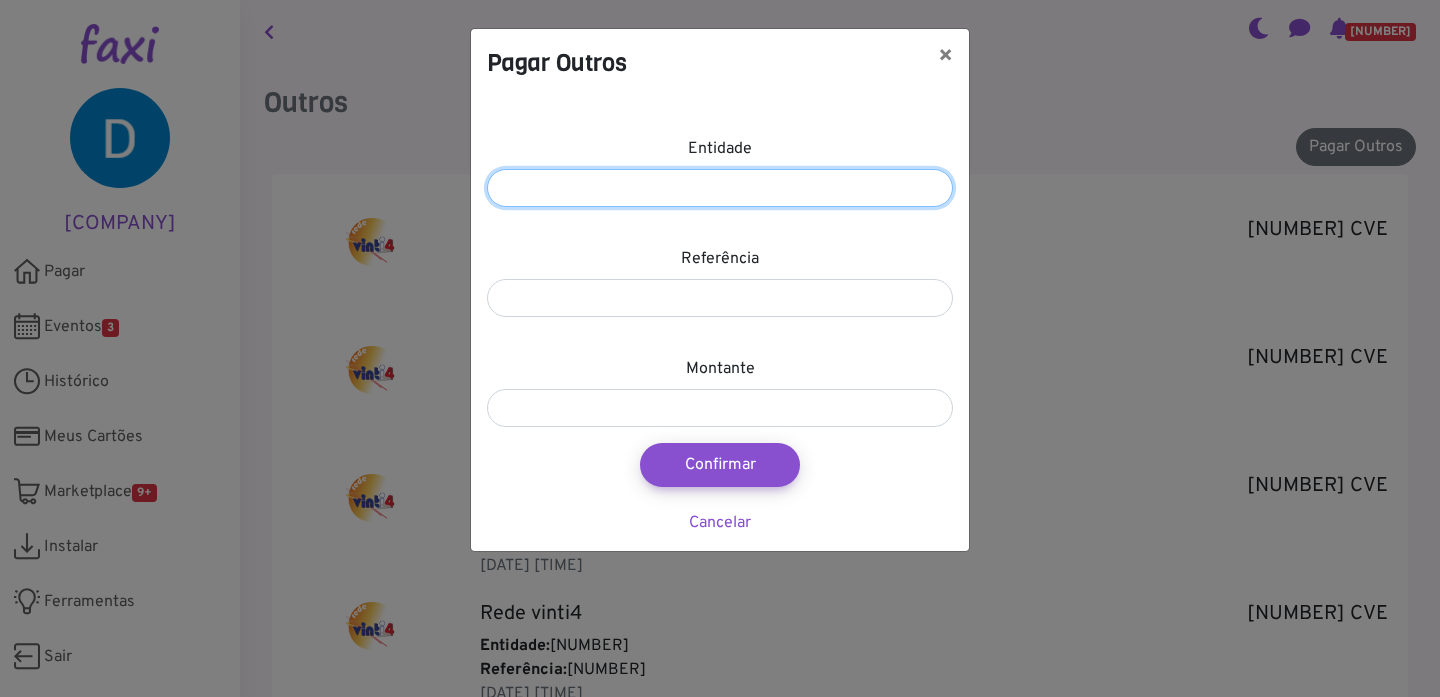 click at bounding box center [720, 188] 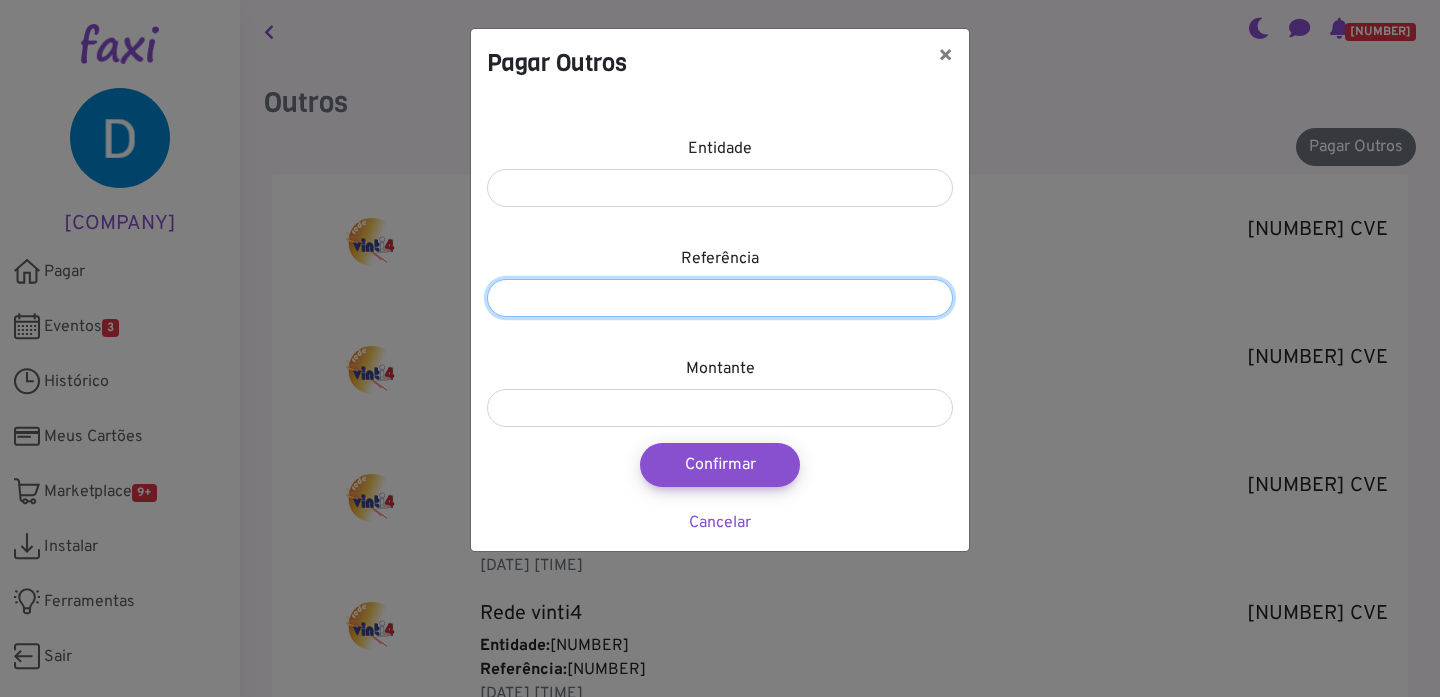 click at bounding box center [720, 298] 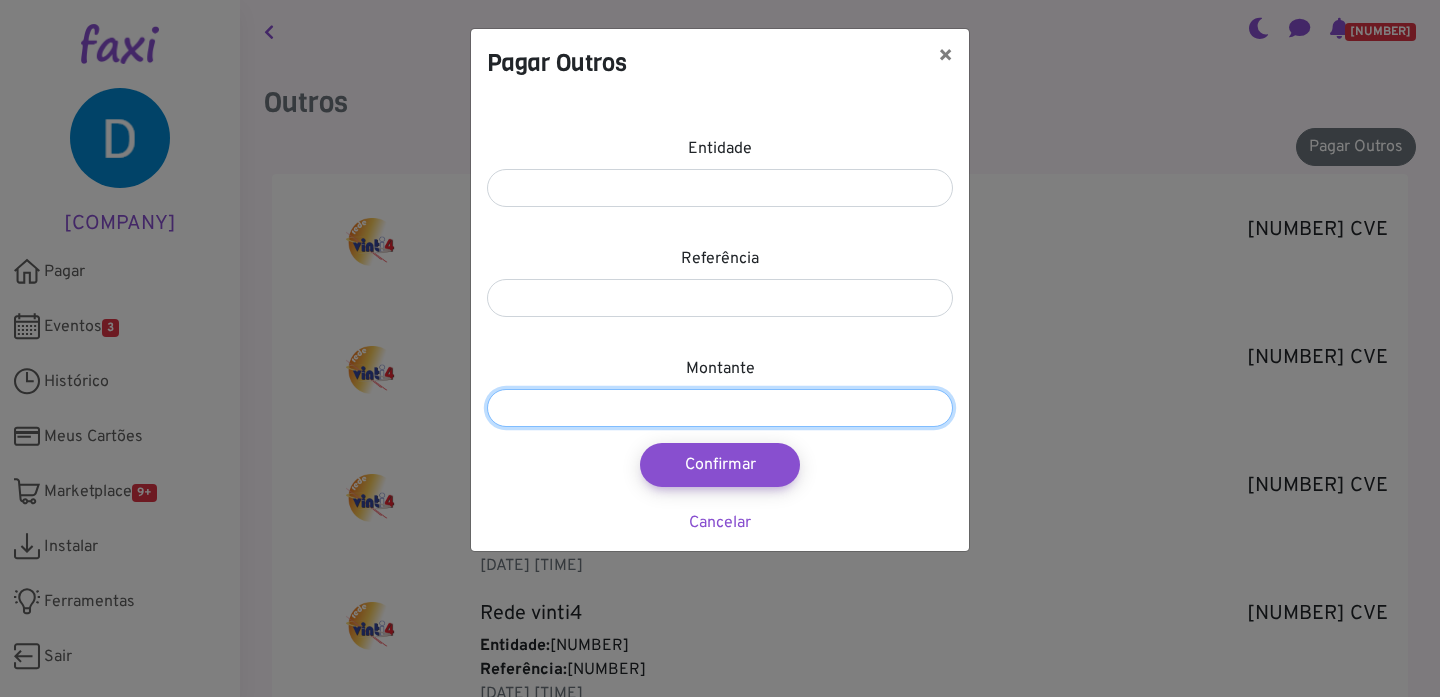 click at bounding box center (720, 408) 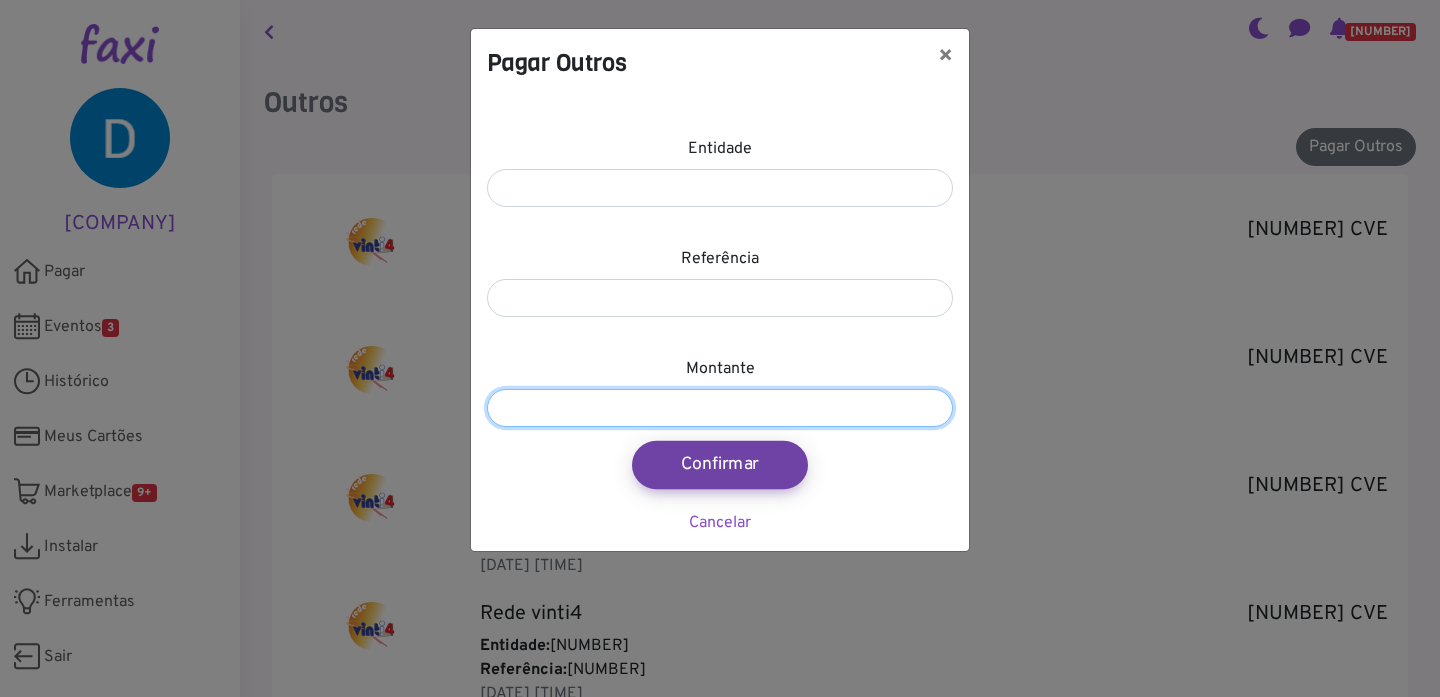 type on "****" 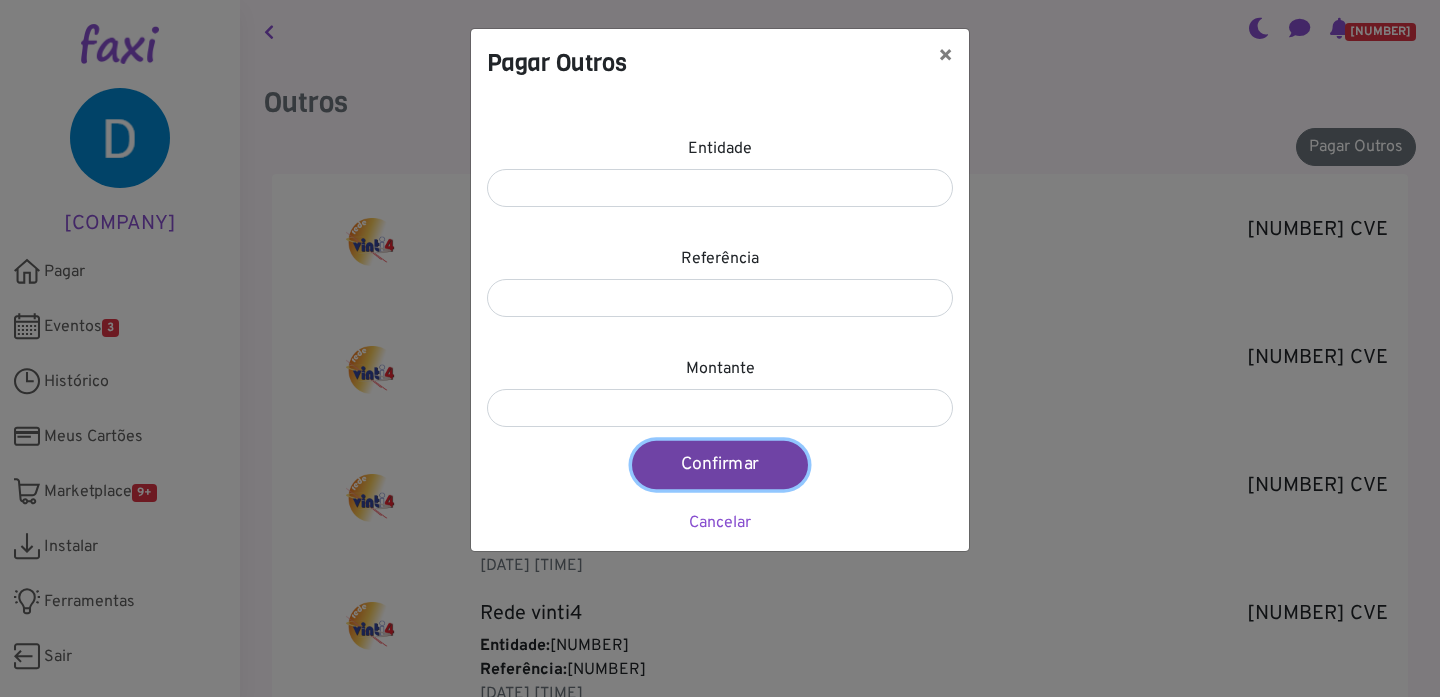 click on "Confirmar" at bounding box center [720, 465] 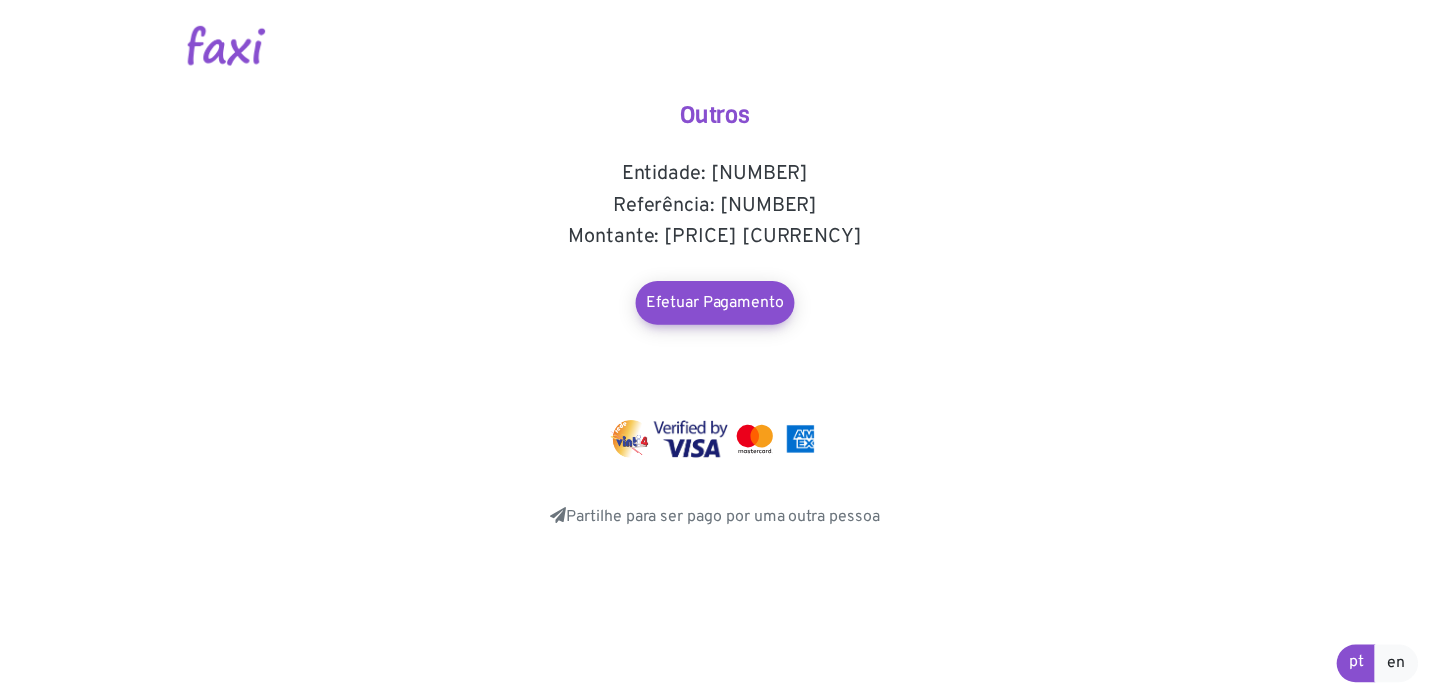 scroll, scrollTop: 0, scrollLeft: 0, axis: both 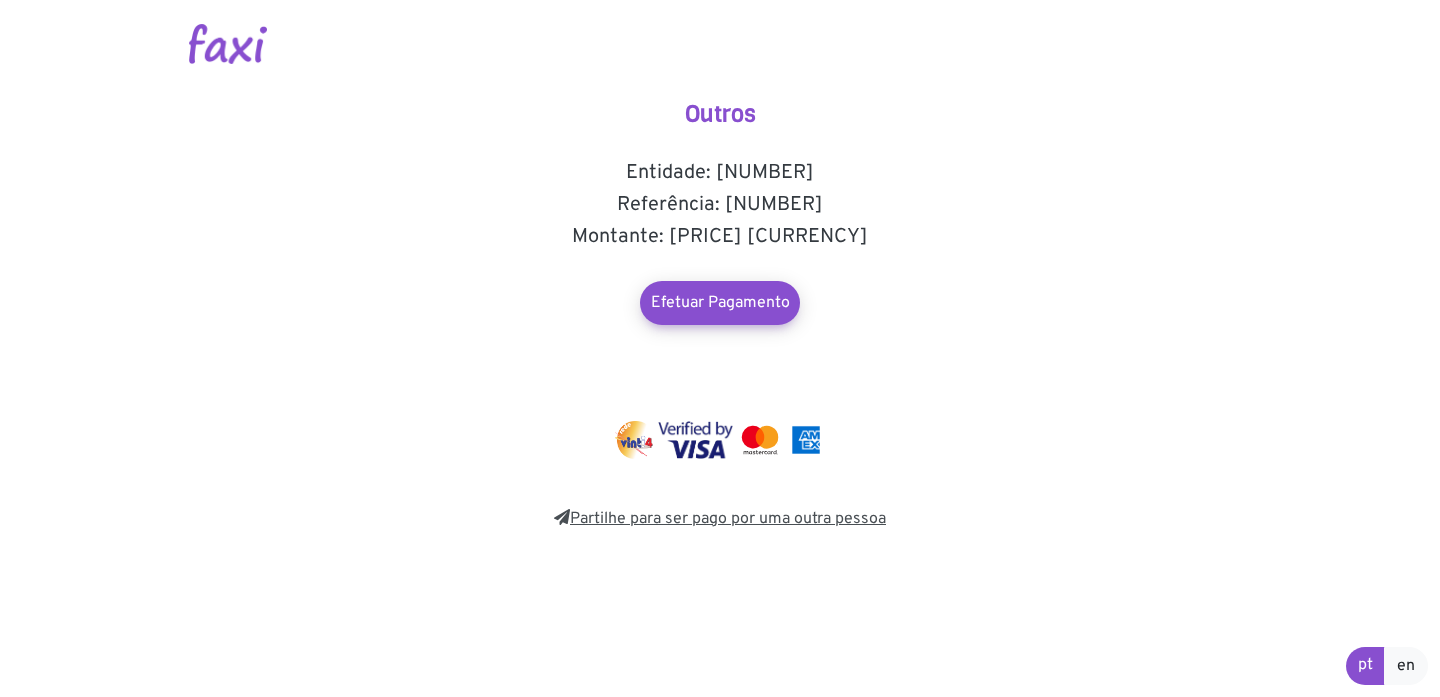 click at bounding box center [562, 517] 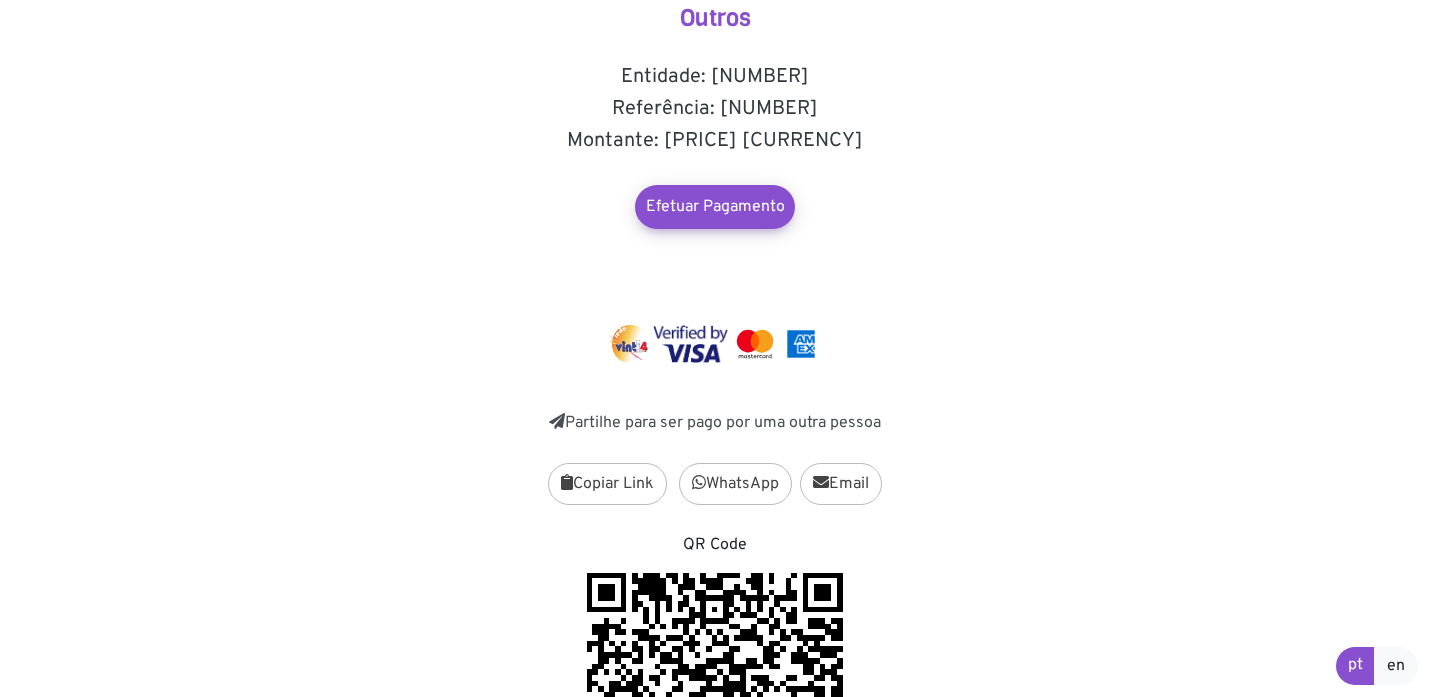 scroll, scrollTop: 200, scrollLeft: 0, axis: vertical 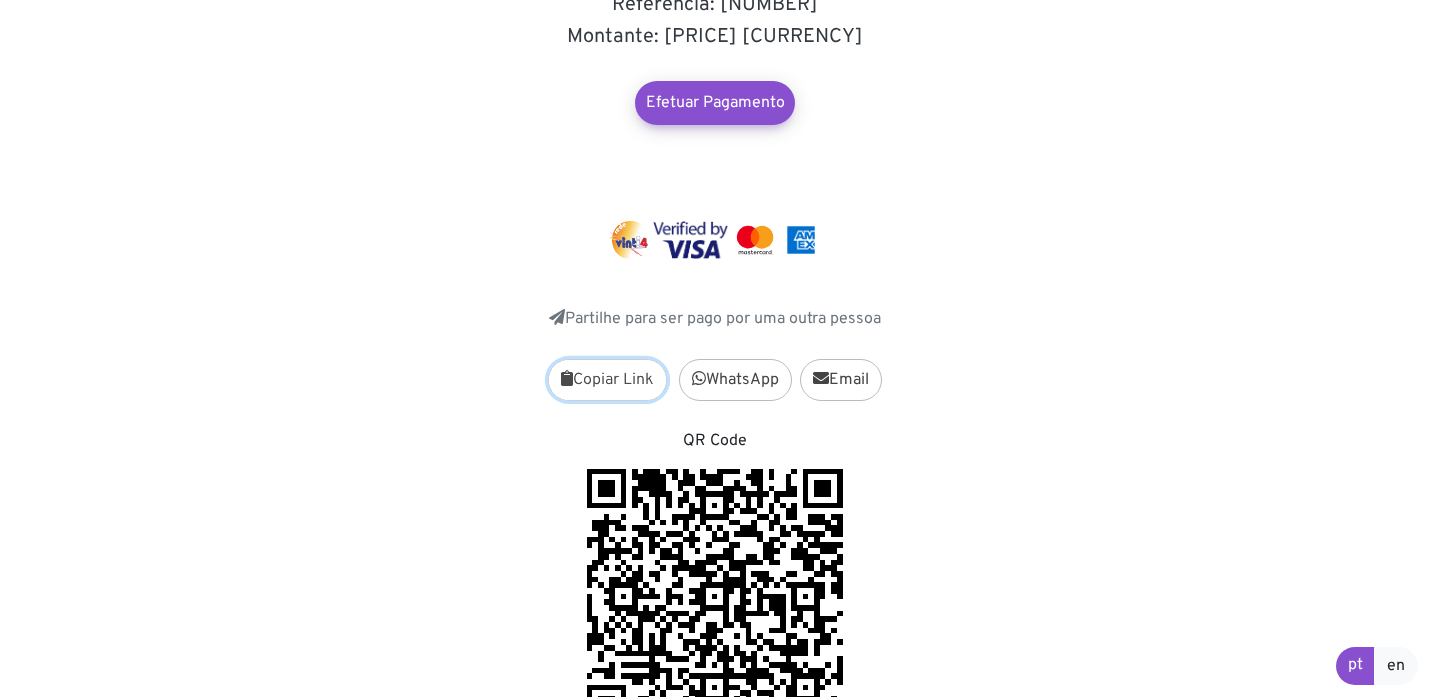 click on "Copiar Link" at bounding box center [607, 380] 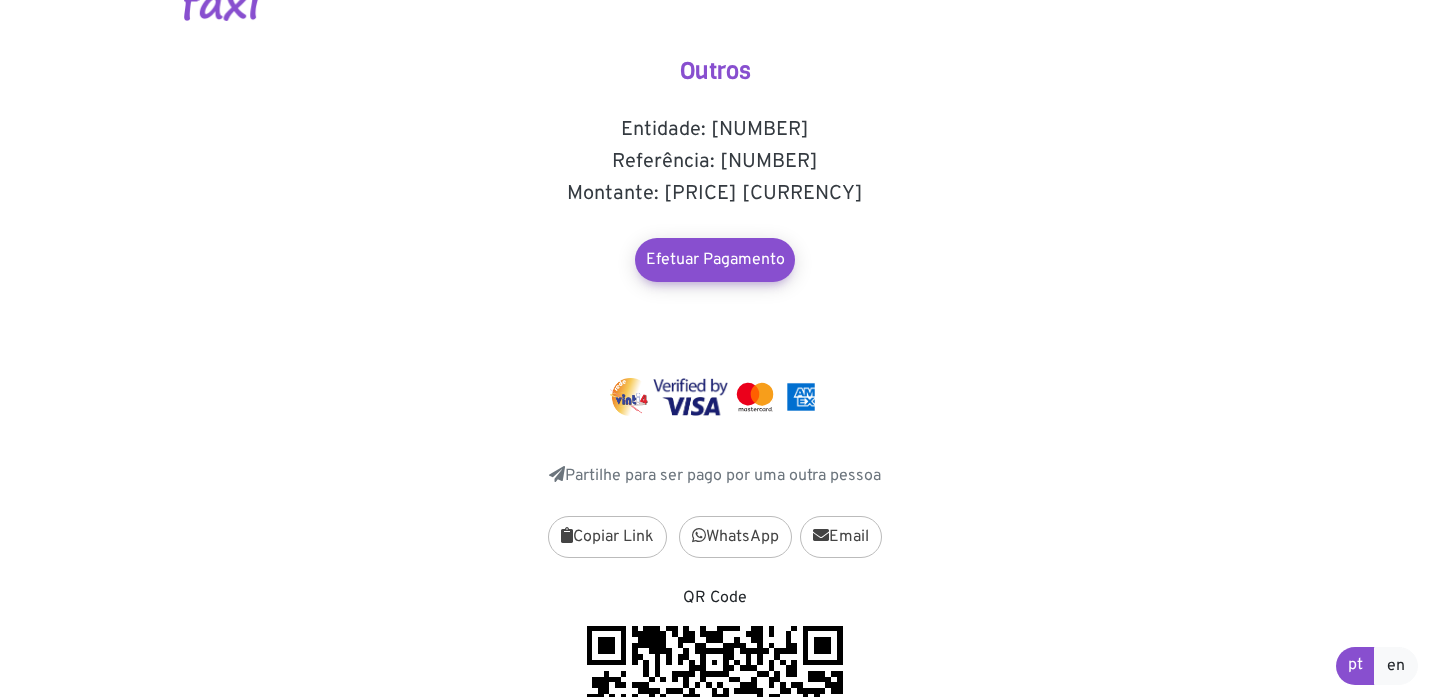 scroll, scrollTop: 0, scrollLeft: 0, axis: both 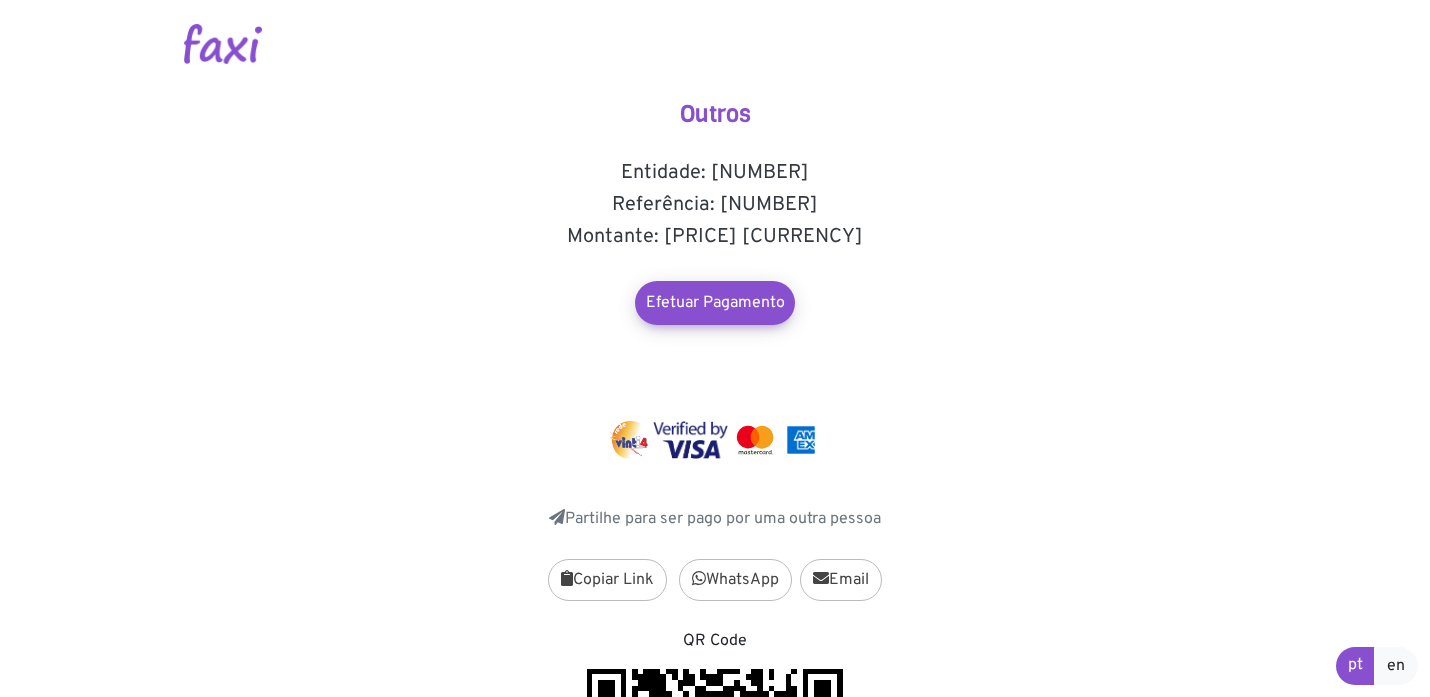 click at bounding box center [223, 44] 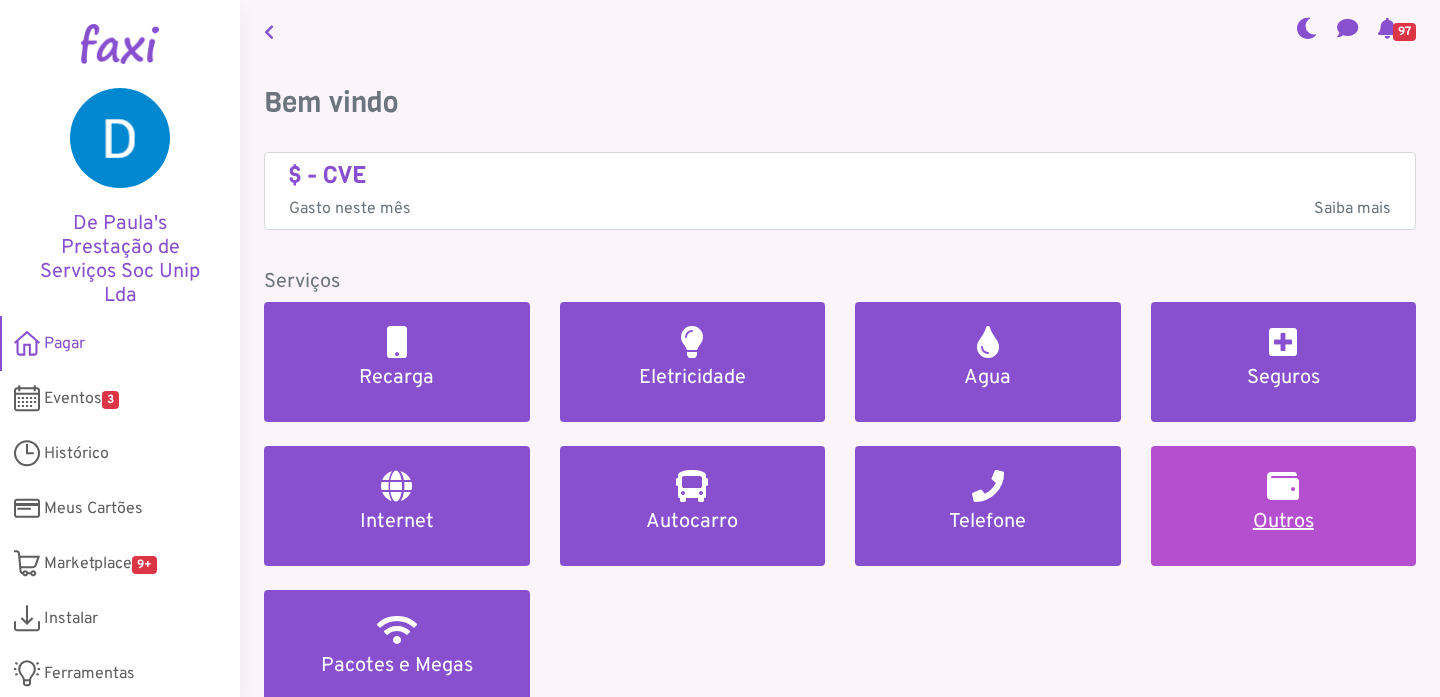 scroll, scrollTop: 0, scrollLeft: 0, axis: both 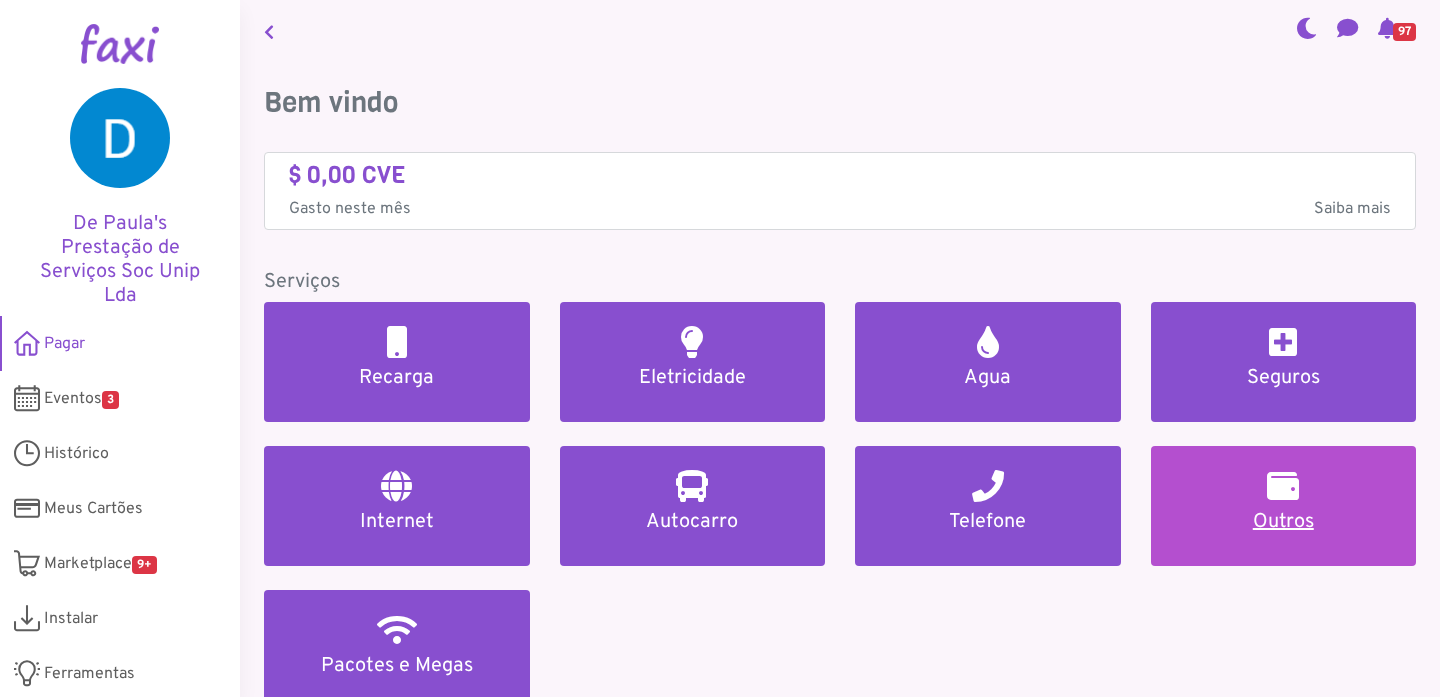 click on "Outros" at bounding box center [1284, 506] 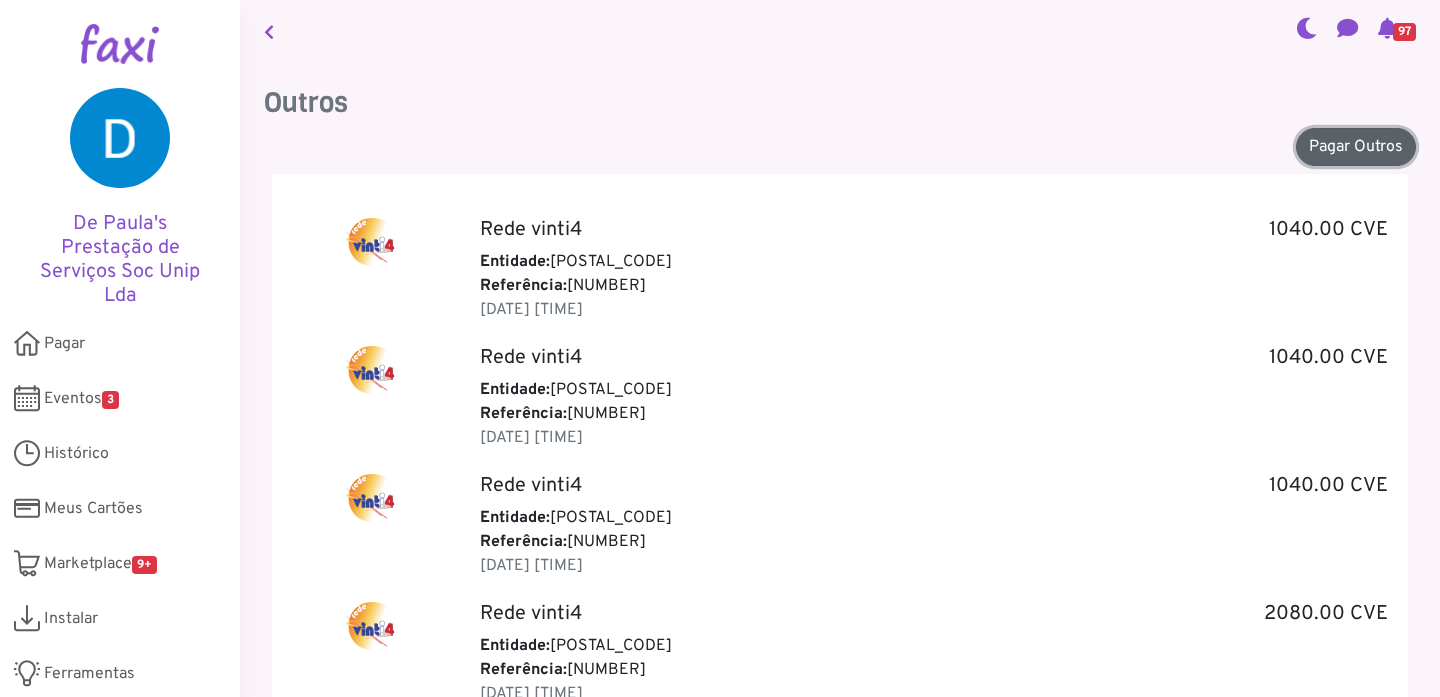 click on "Pagar
Outros" at bounding box center (1356, 147) 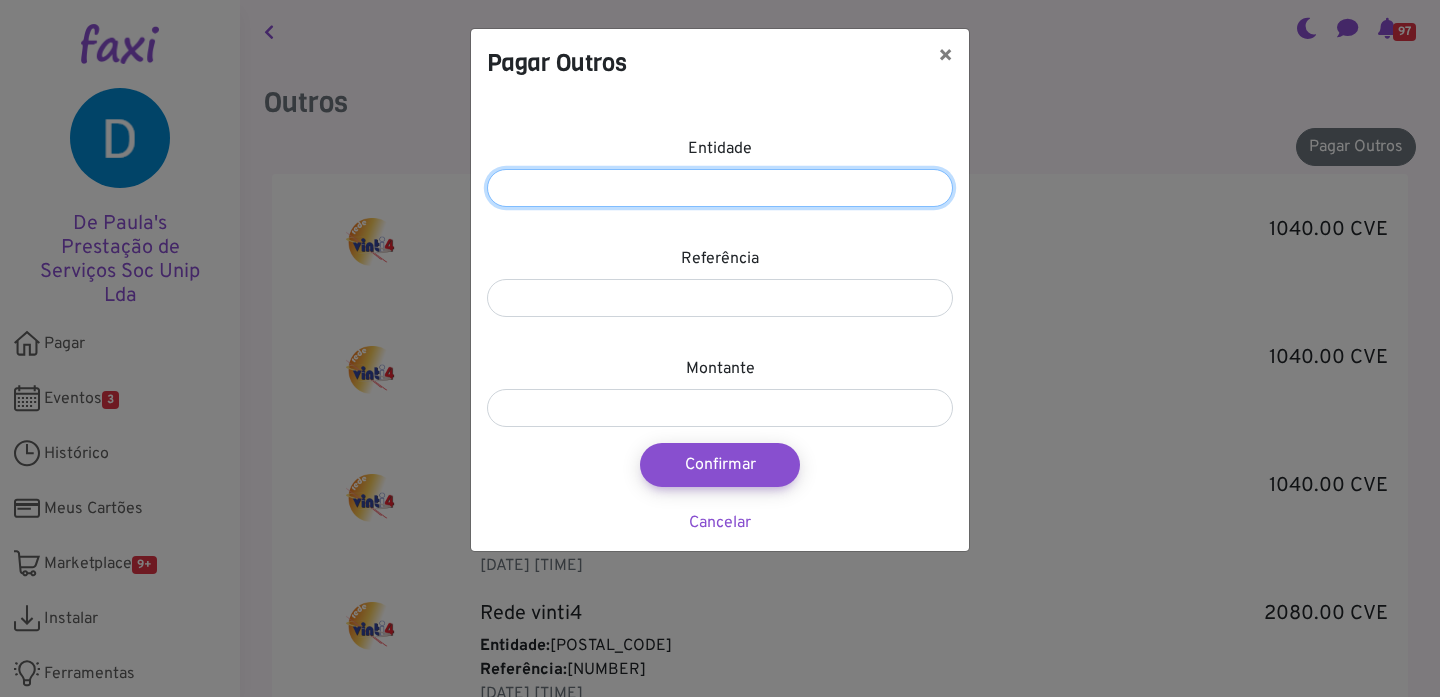 click at bounding box center (720, 188) 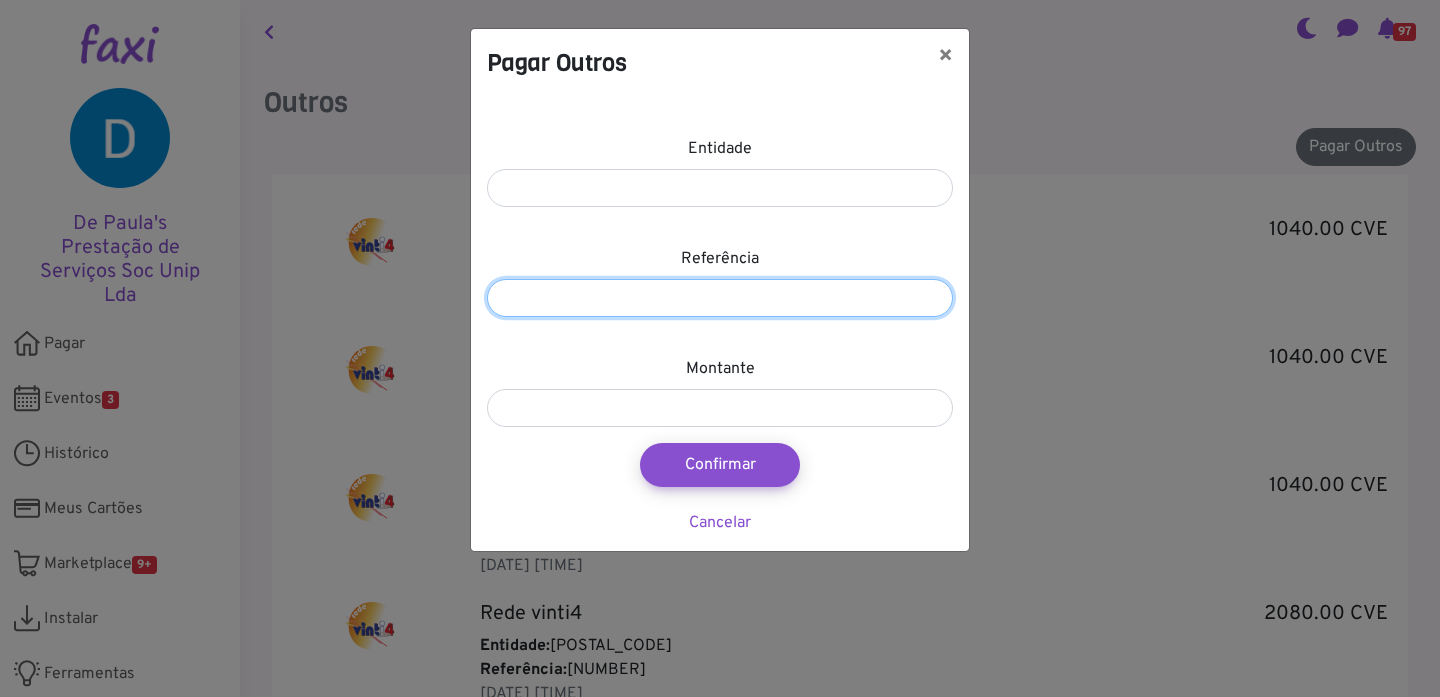 click at bounding box center [720, 298] 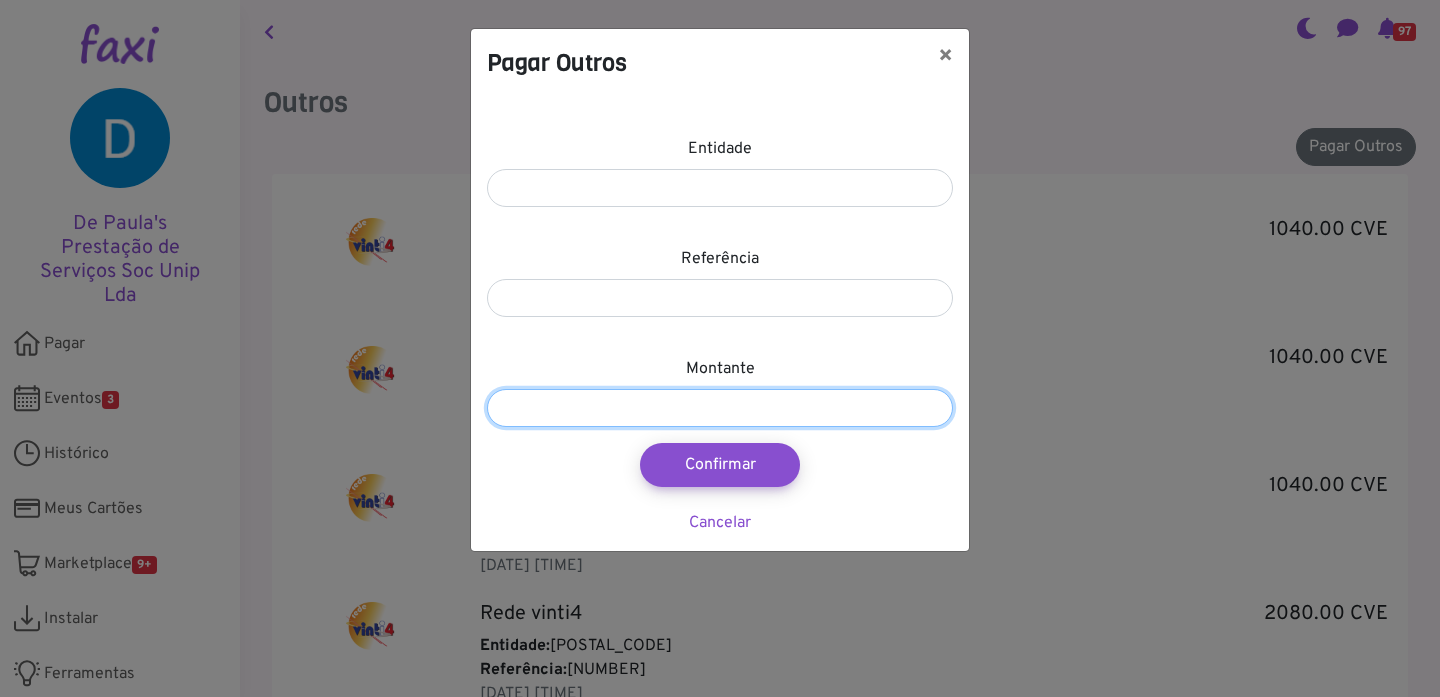 click at bounding box center (720, 408) 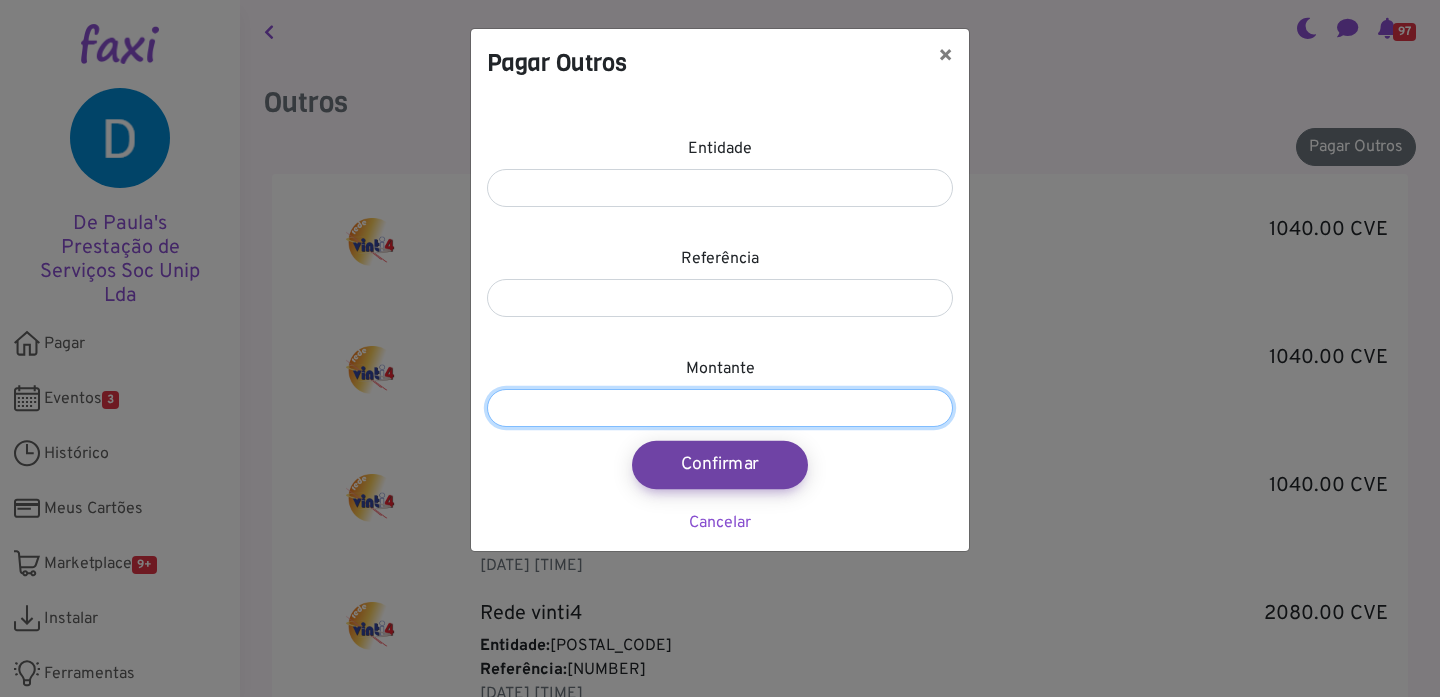 type on "****" 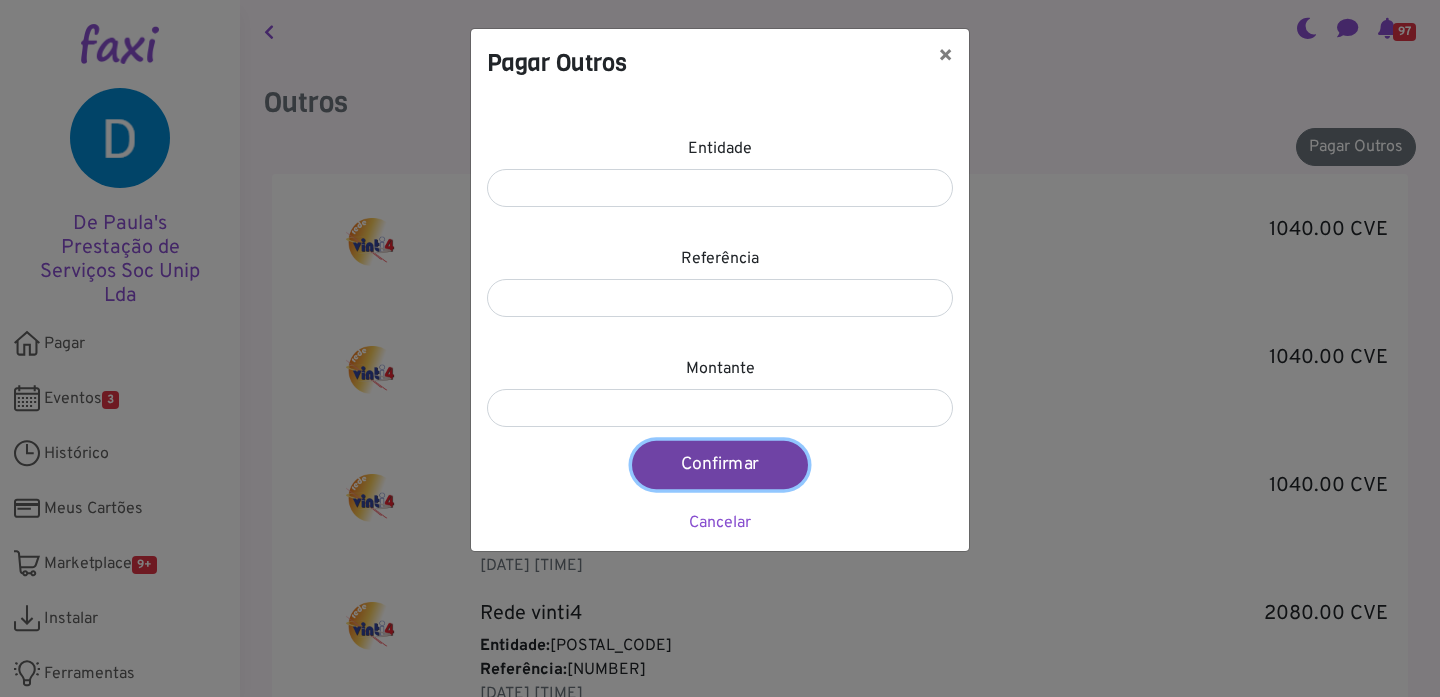 click on "Confirmar" at bounding box center [720, 465] 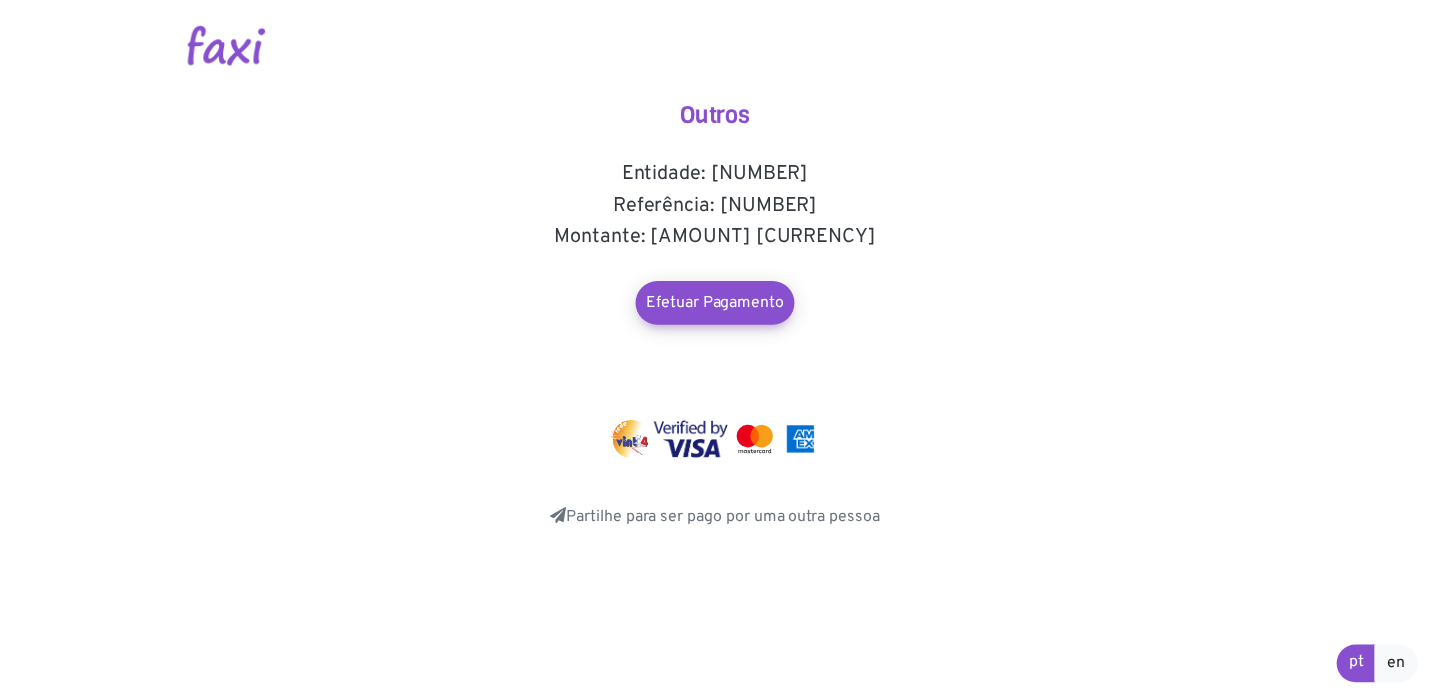 scroll, scrollTop: 0, scrollLeft: 0, axis: both 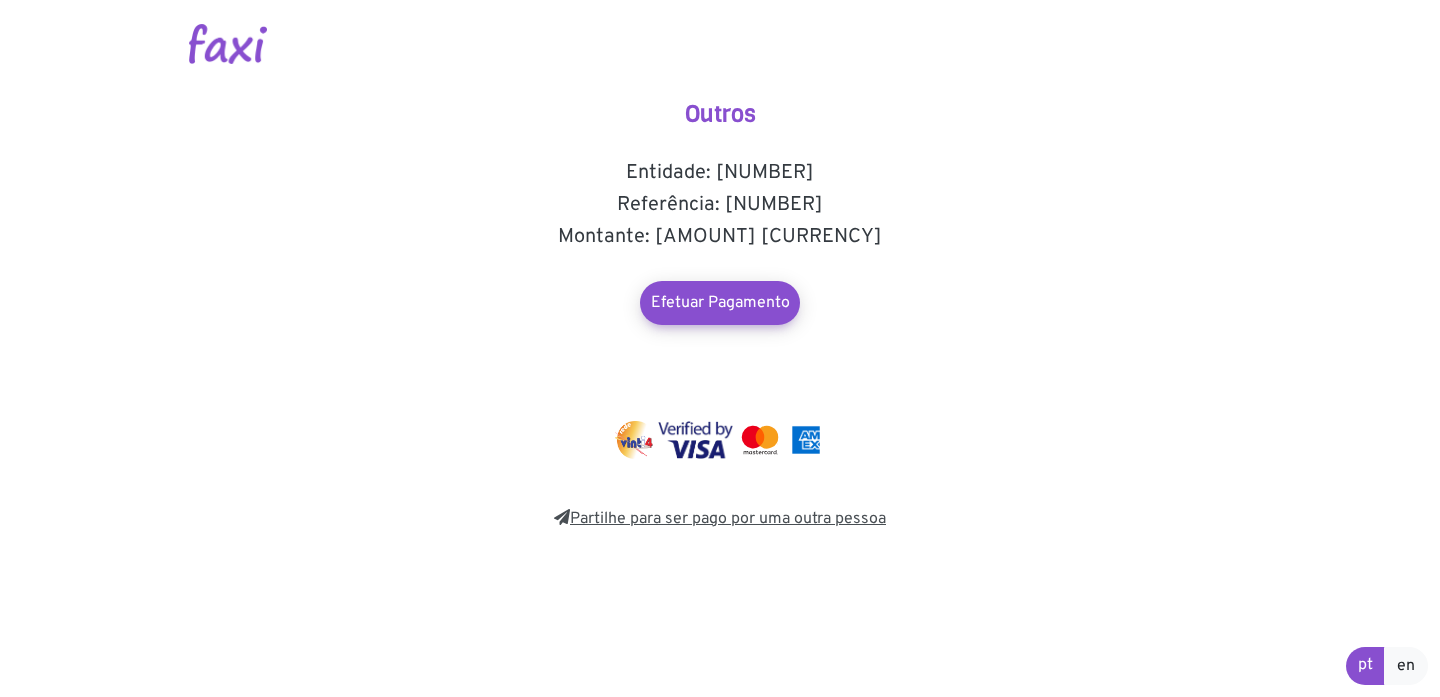 click at bounding box center (562, 517) 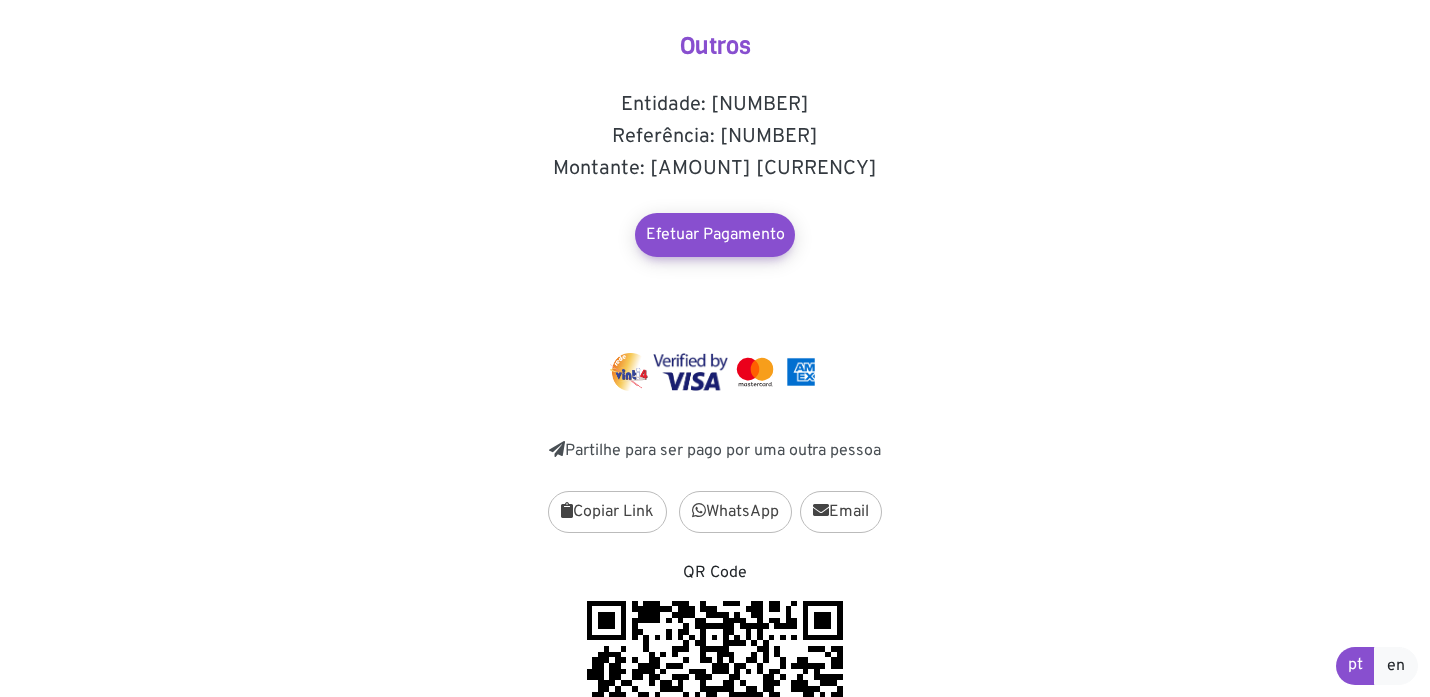 scroll, scrollTop: 200, scrollLeft: 0, axis: vertical 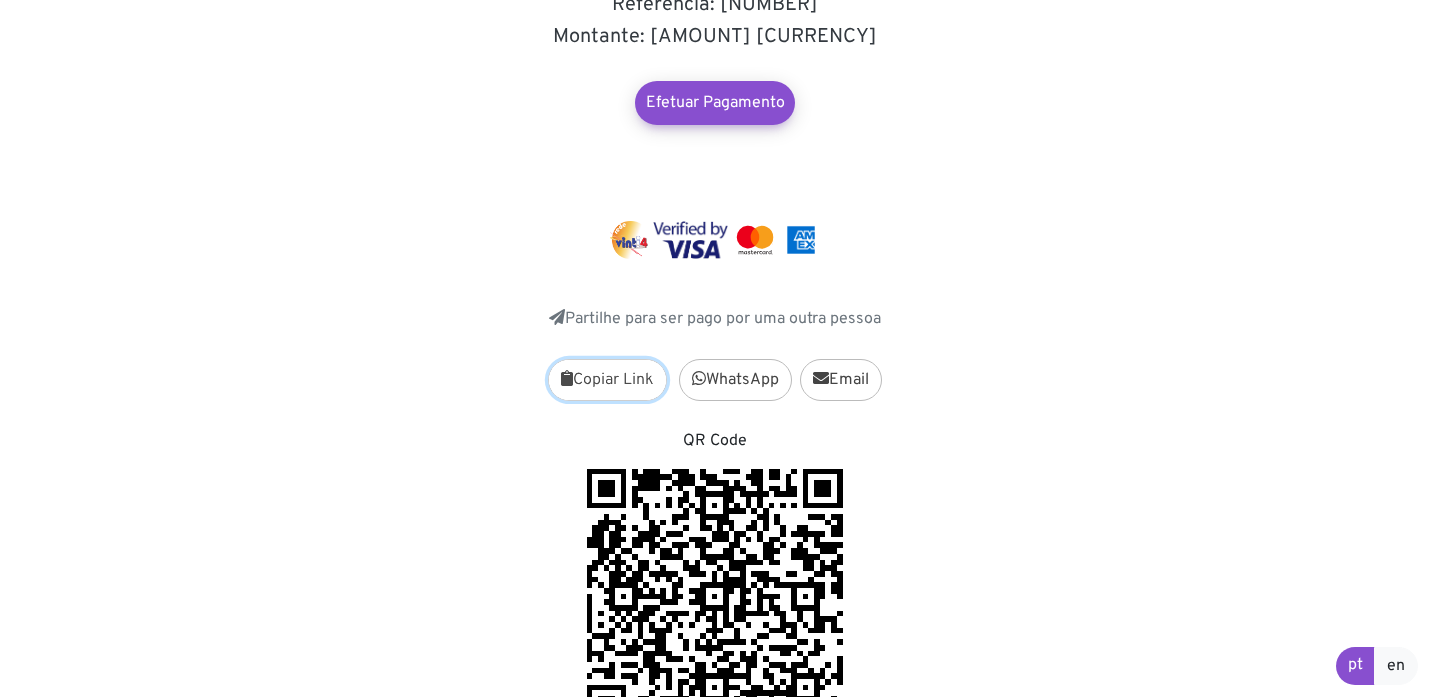 click on "Copiar Link" at bounding box center [607, 380] 